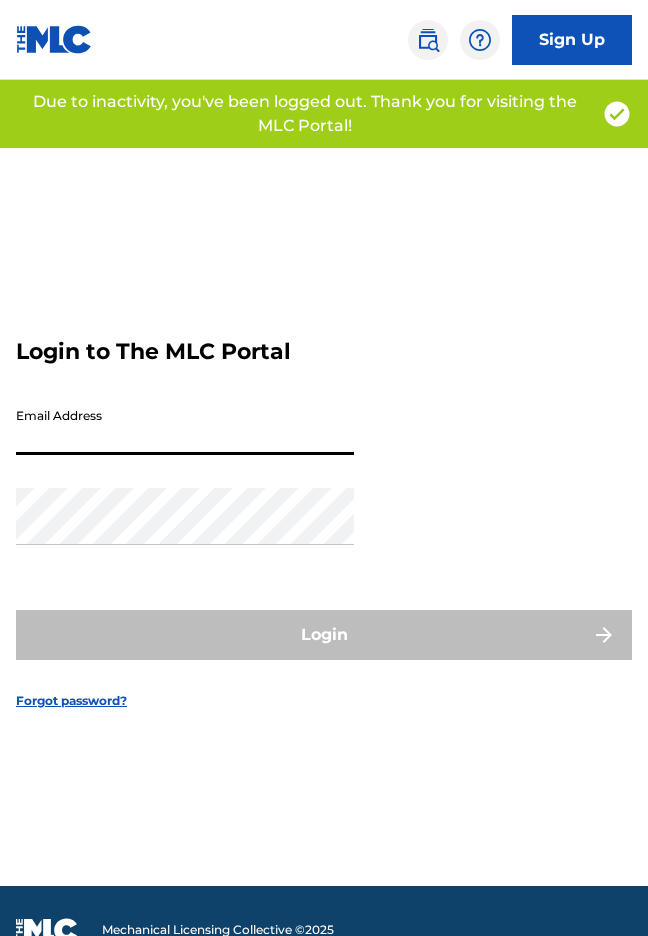 scroll, scrollTop: 0, scrollLeft: 0, axis: both 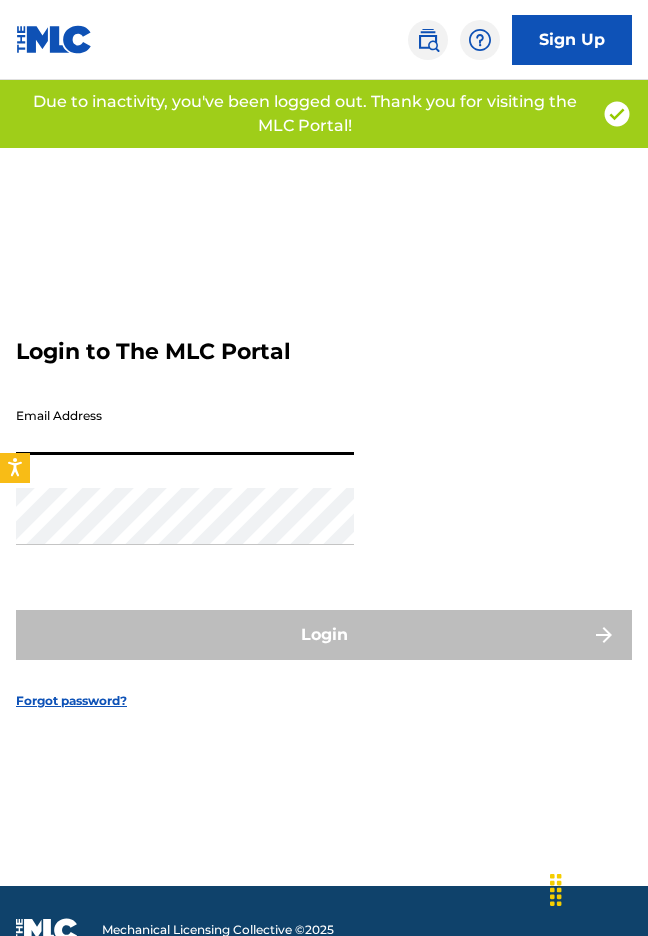 type on "[EMAIL]" 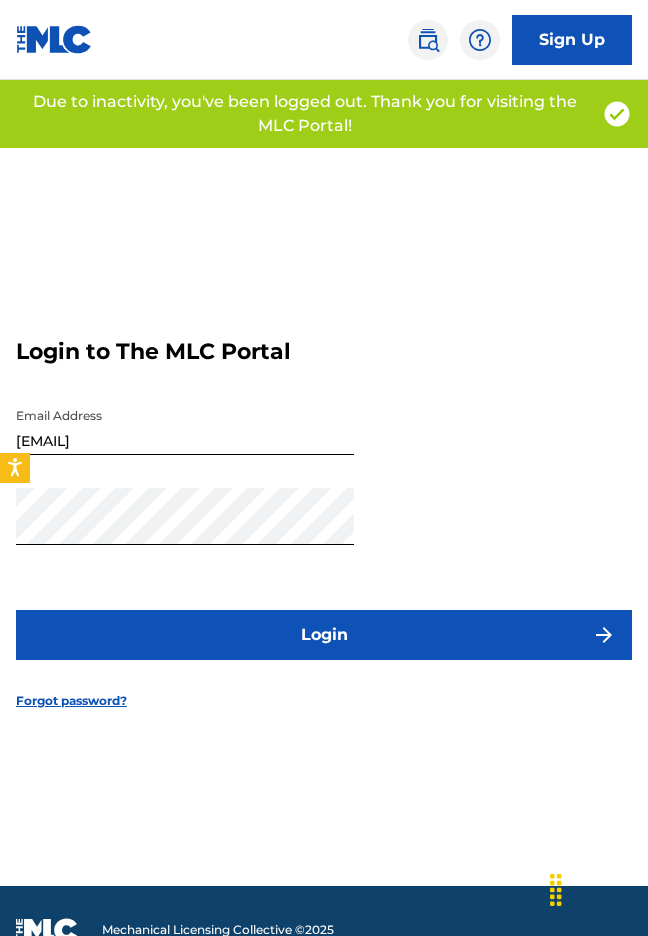 click on "Login" at bounding box center (324, 635) 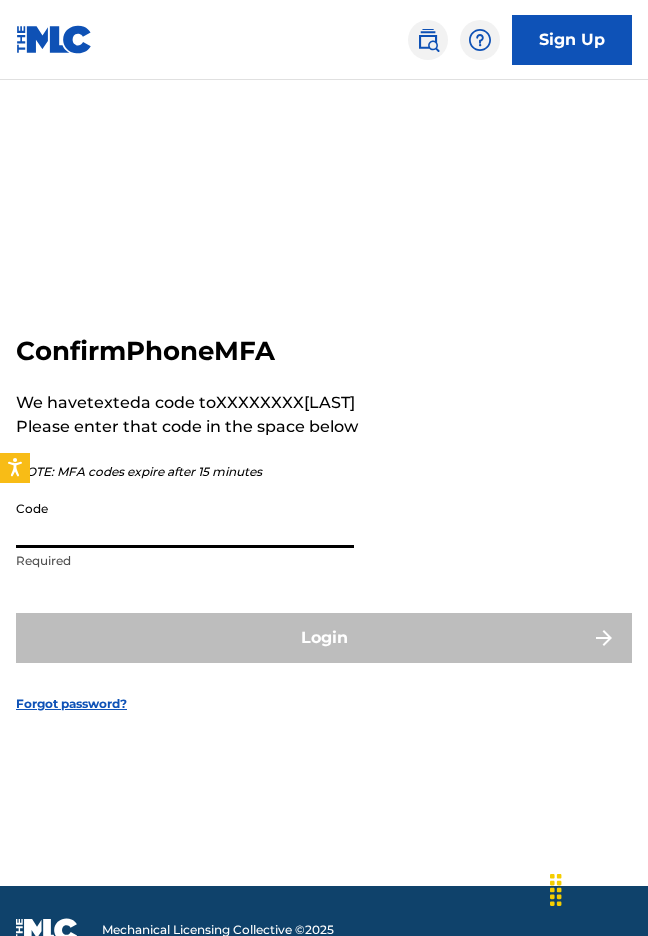 click on "Code" at bounding box center [185, 519] 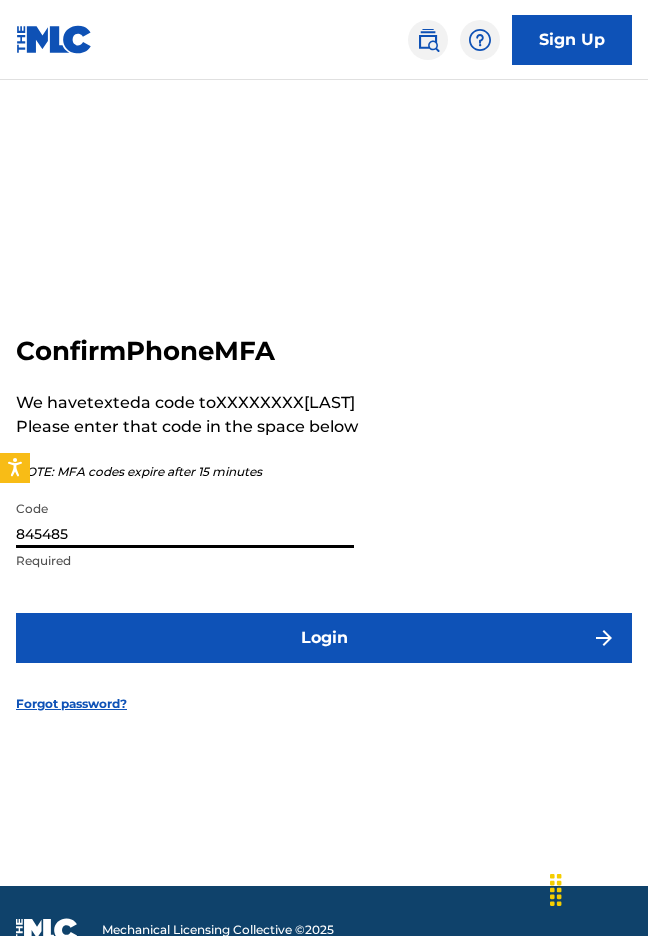 type on "845485" 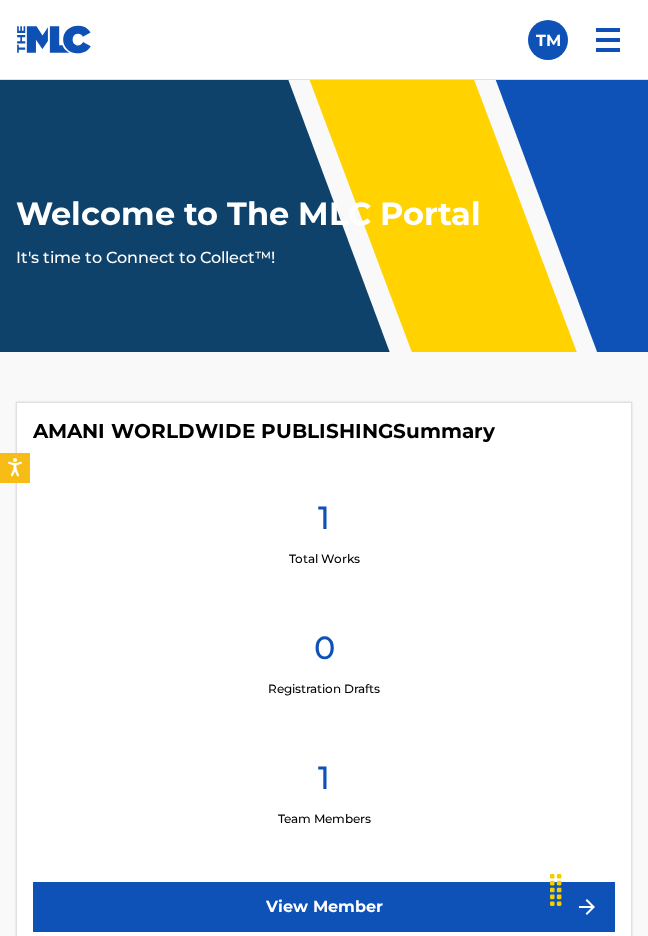 scroll, scrollTop: 450, scrollLeft: 0, axis: vertical 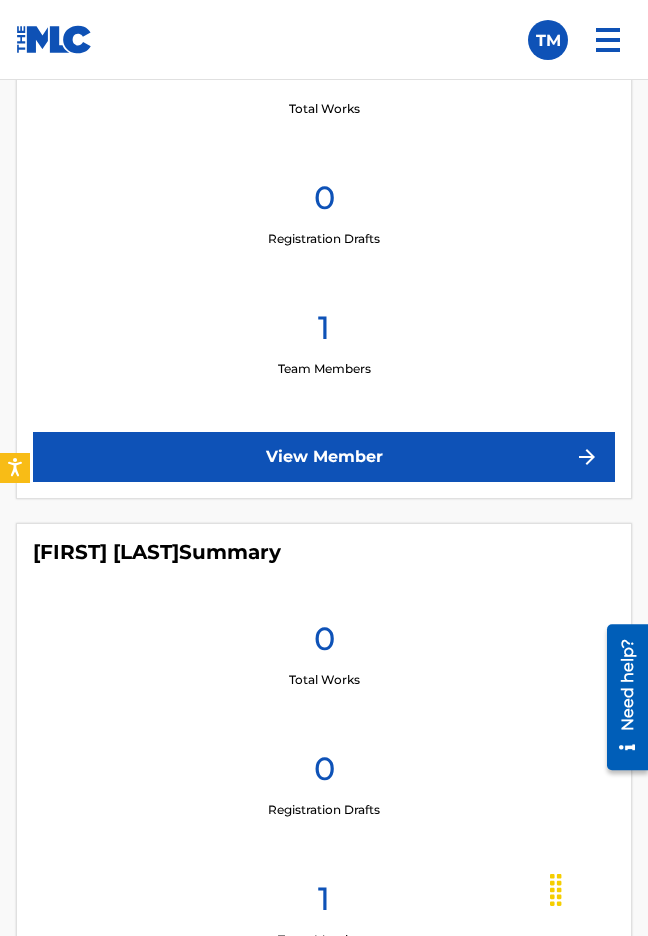 click on "View Member" at bounding box center (324, 457) 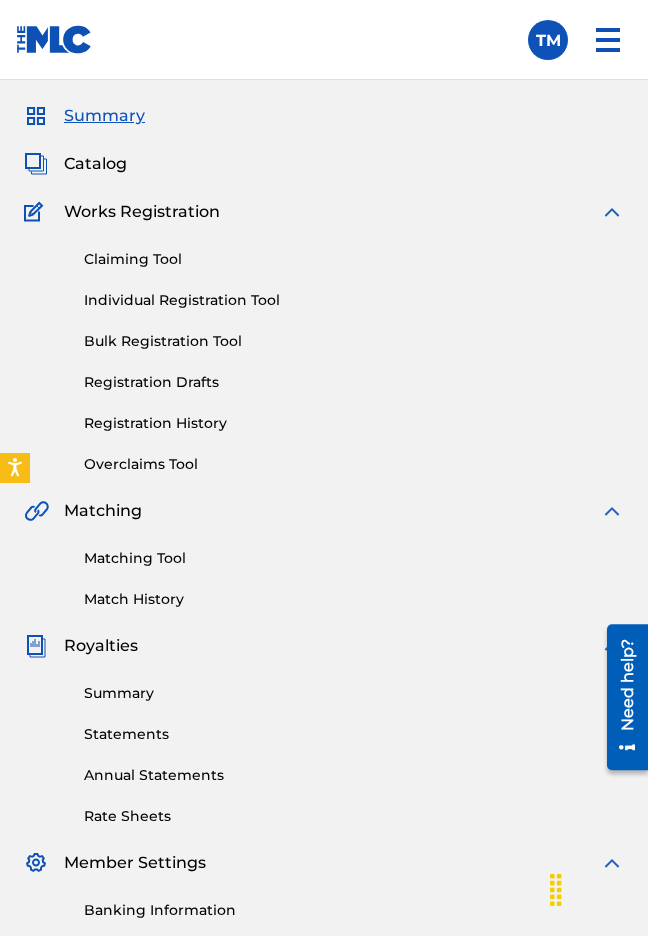click on "Registration History" at bounding box center [354, 423] 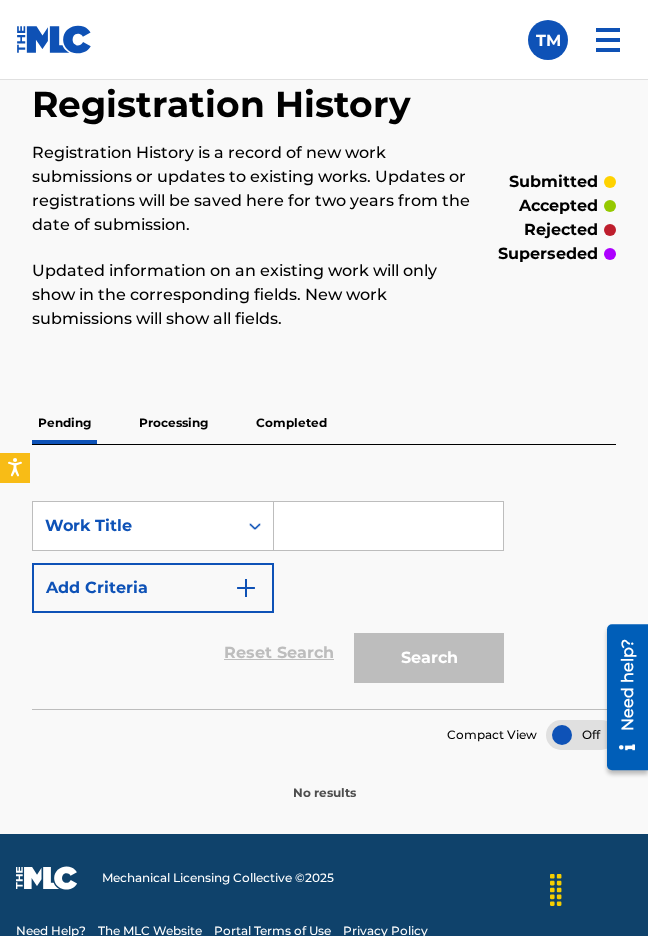 scroll, scrollTop: 1201, scrollLeft: 0, axis: vertical 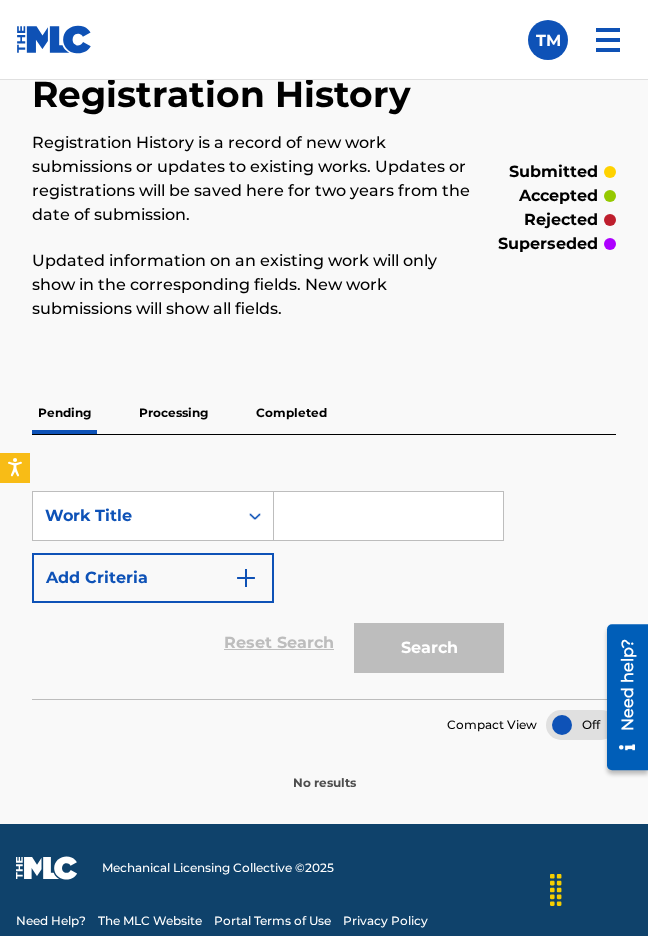 click on "Completed" at bounding box center [291, 413] 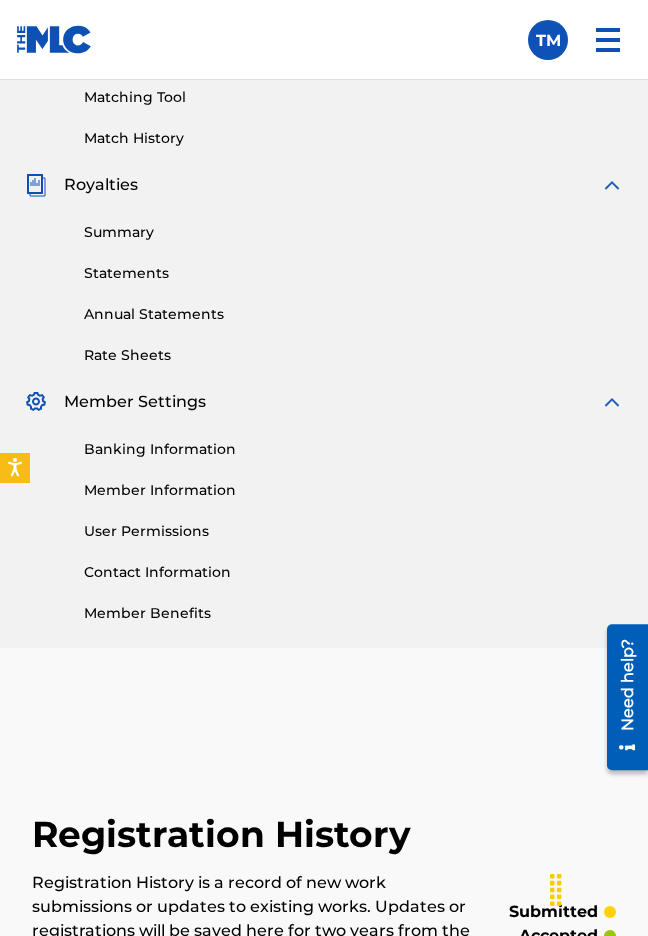 scroll, scrollTop: 424, scrollLeft: 0, axis: vertical 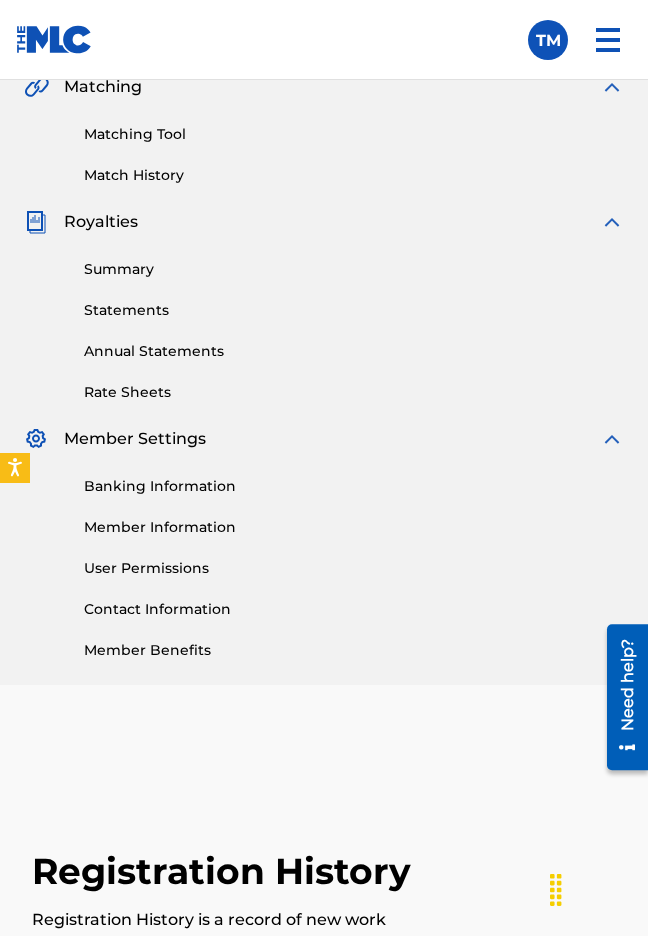 click on "Annual Statements" at bounding box center (354, 351) 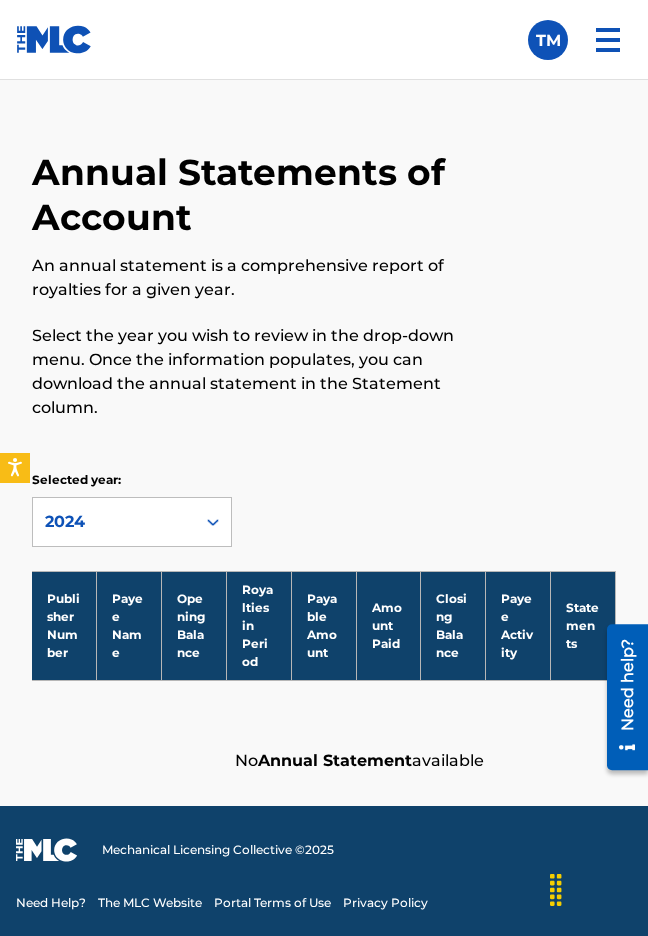 scroll, scrollTop: 1059, scrollLeft: 0, axis: vertical 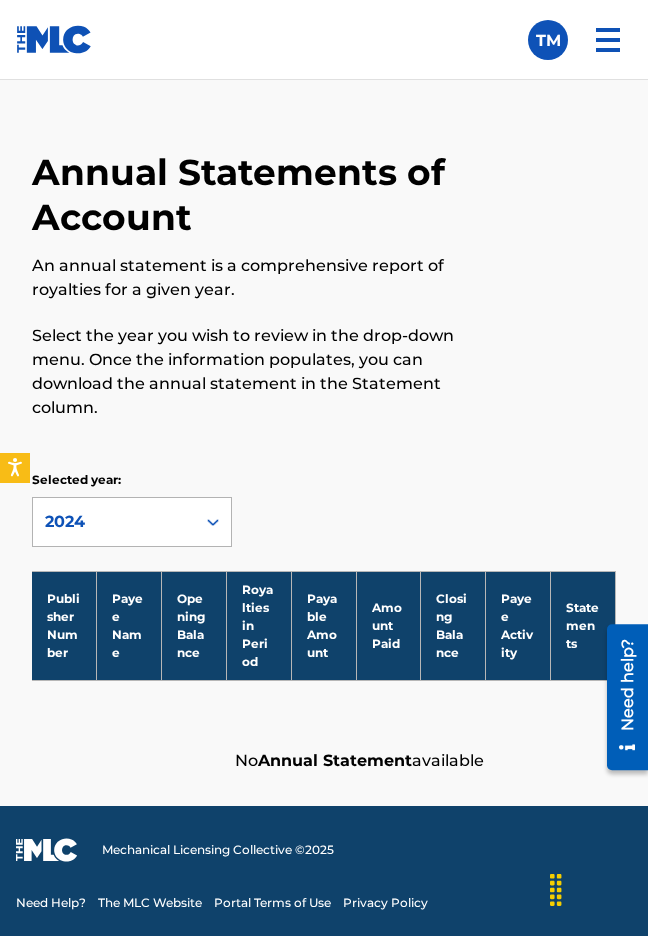 click on "2024" at bounding box center (114, 522) 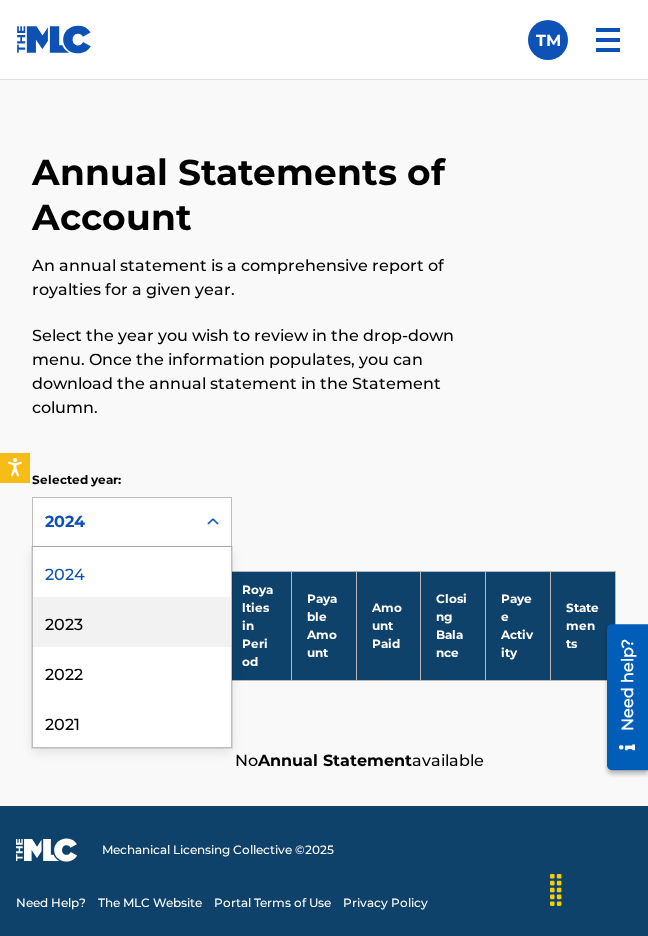 click on "2023" at bounding box center [132, 622] 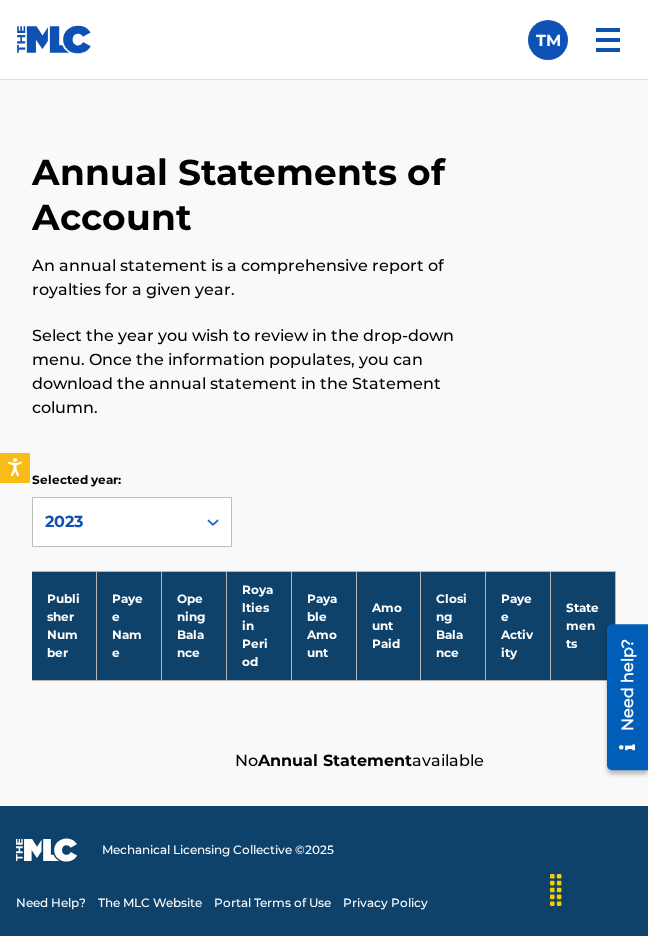 click on "Publisher Number" at bounding box center [64, 625] 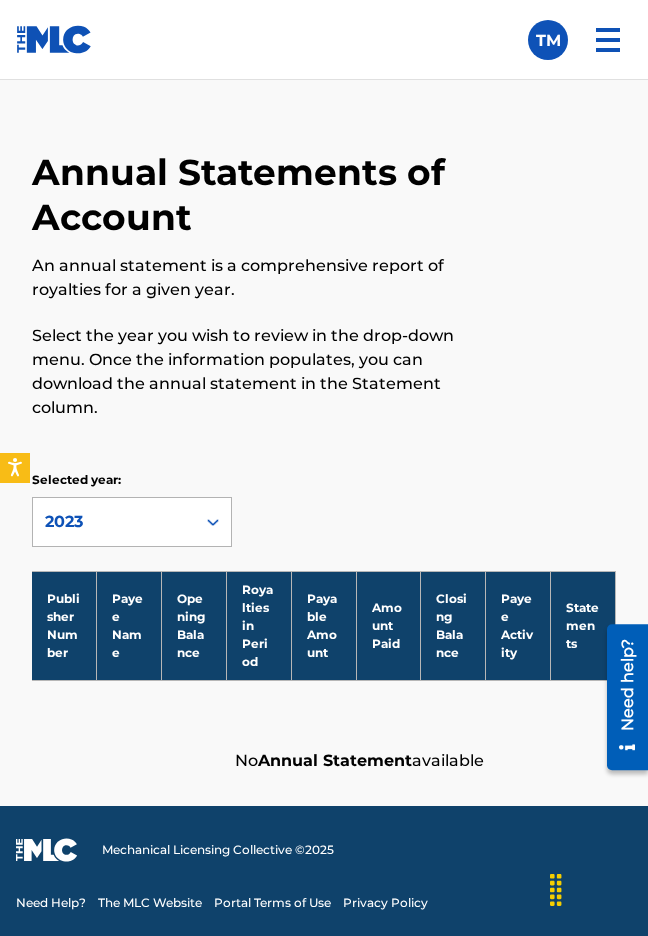 click on "2023" at bounding box center (114, 522) 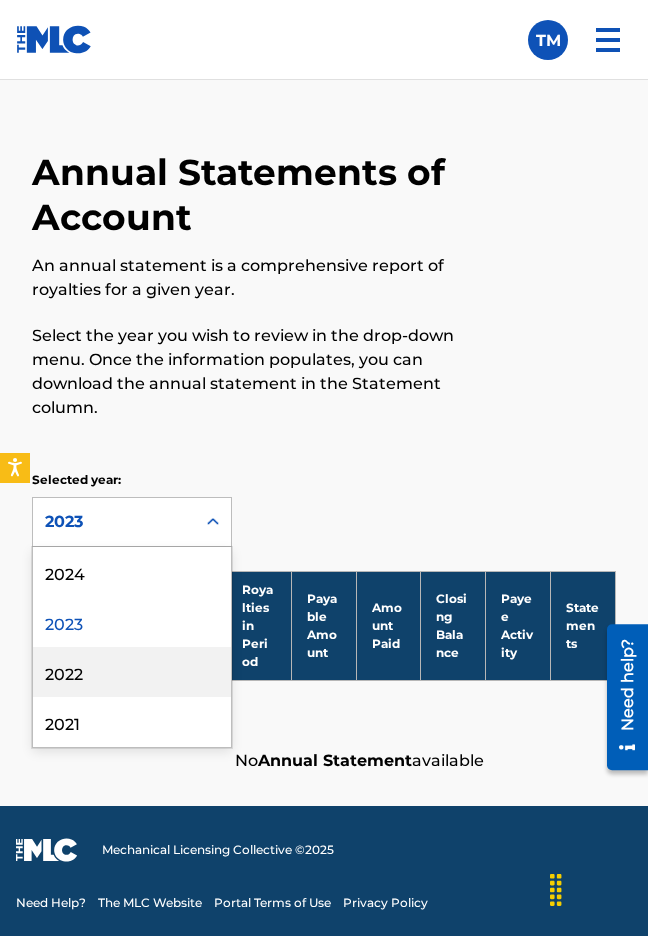 click on "2022" at bounding box center [132, 672] 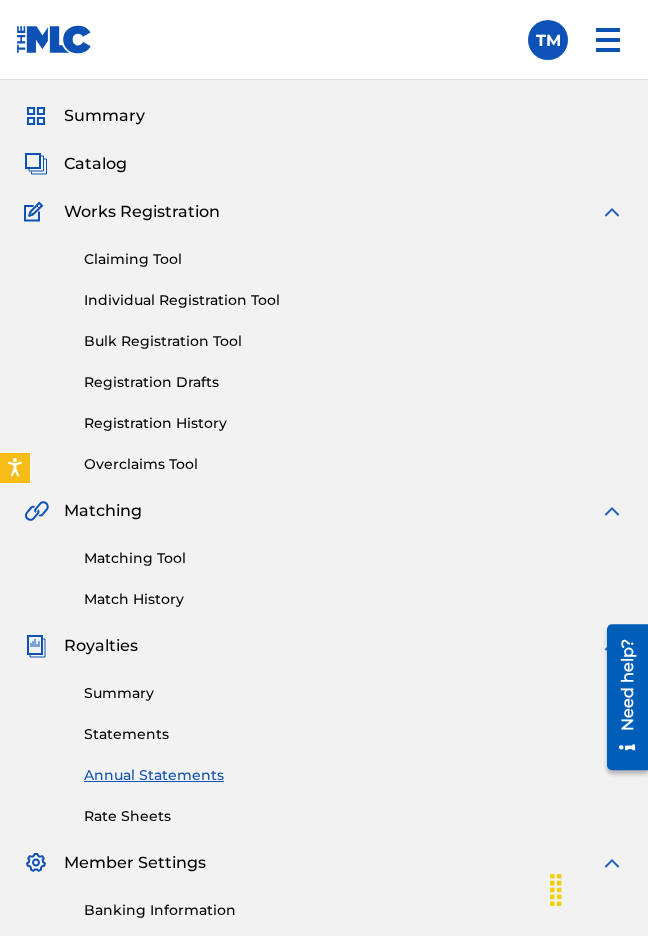 scroll, scrollTop: 0, scrollLeft: 0, axis: both 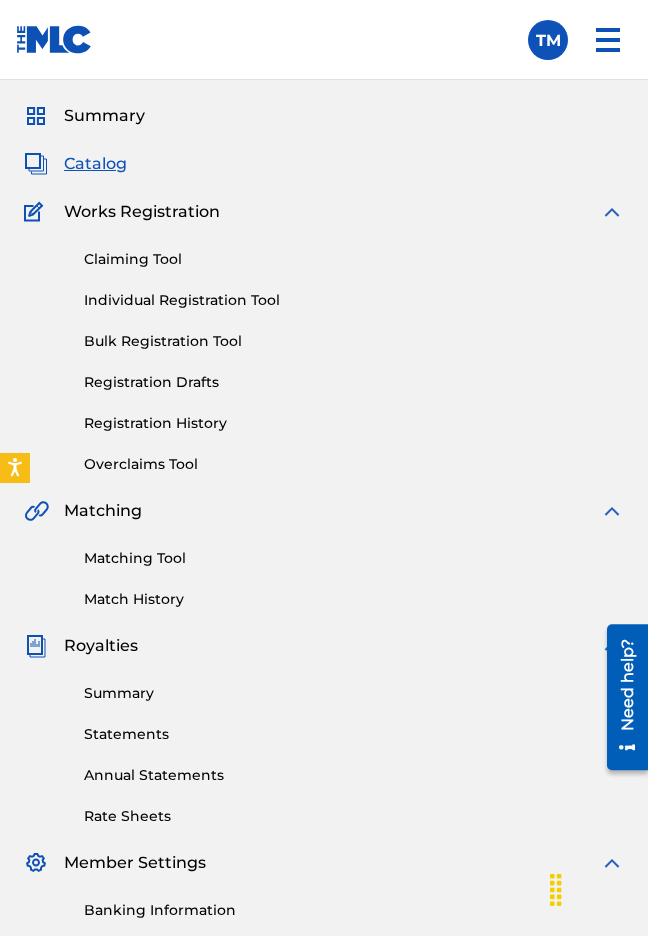 click on "Summary" at bounding box center [104, 116] 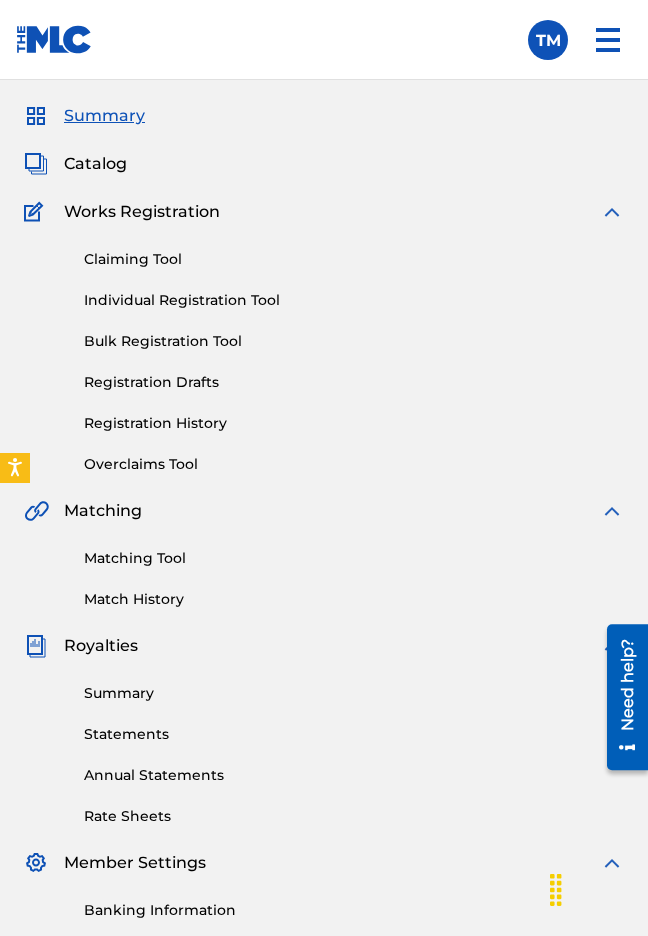 scroll, scrollTop: 0, scrollLeft: 0, axis: both 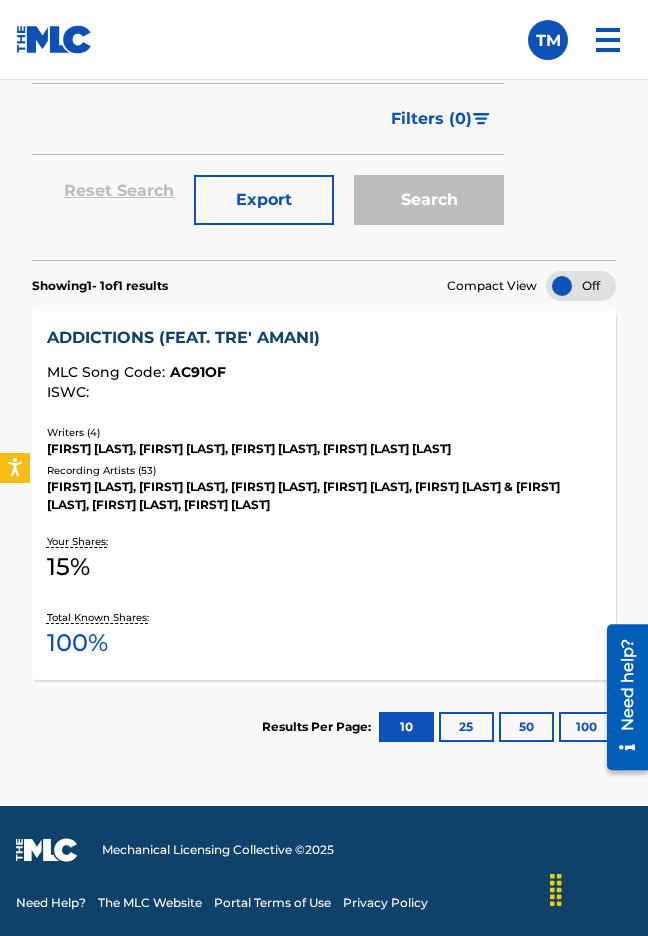 click on "25" at bounding box center [466, 727] 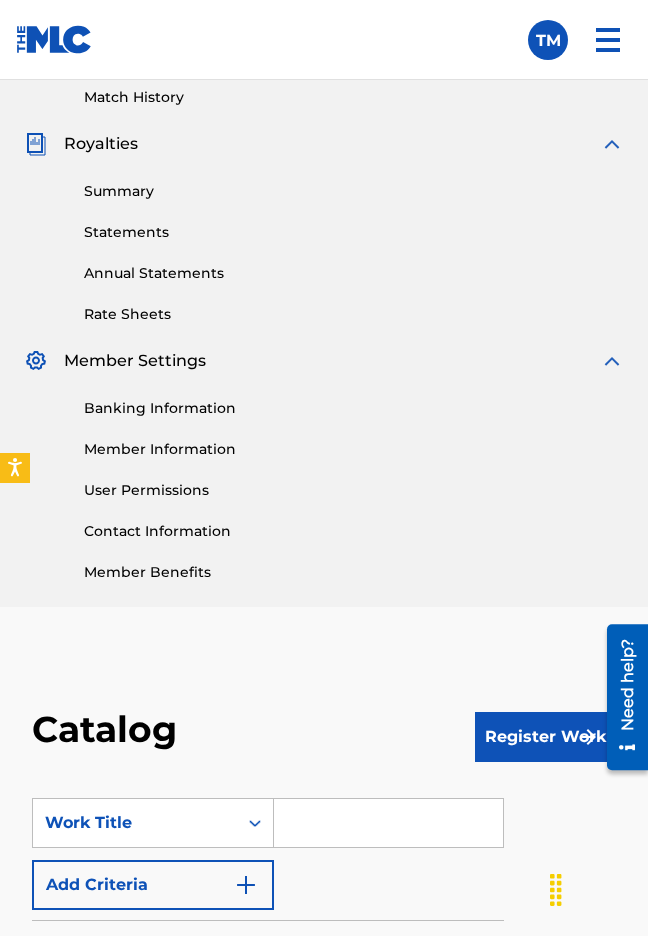 scroll, scrollTop: 428, scrollLeft: 0, axis: vertical 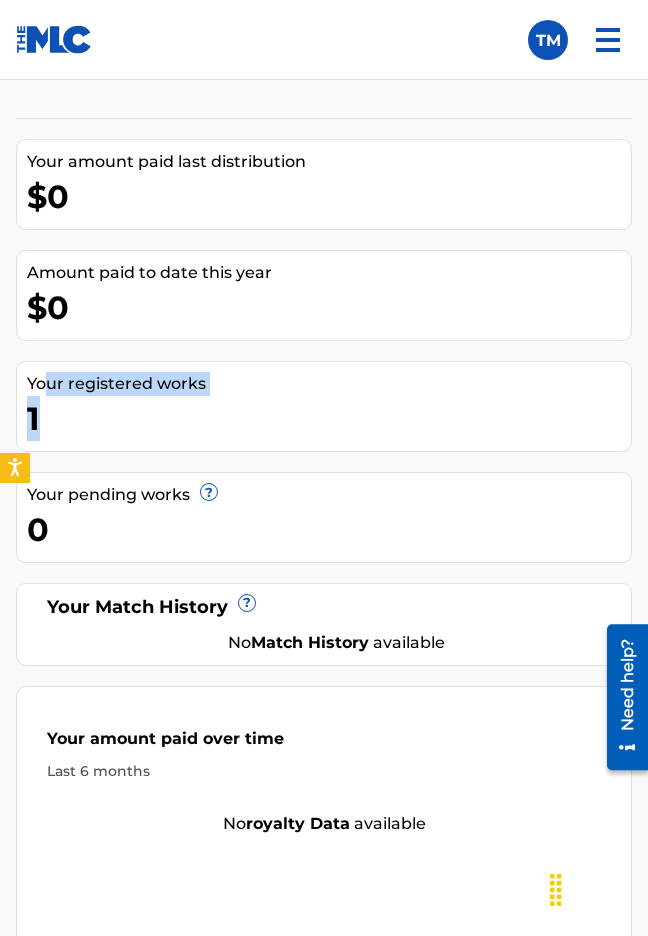 drag, startPoint x: 51, startPoint y: 385, endPoint x: 50, endPoint y: 404, distance: 19.026299 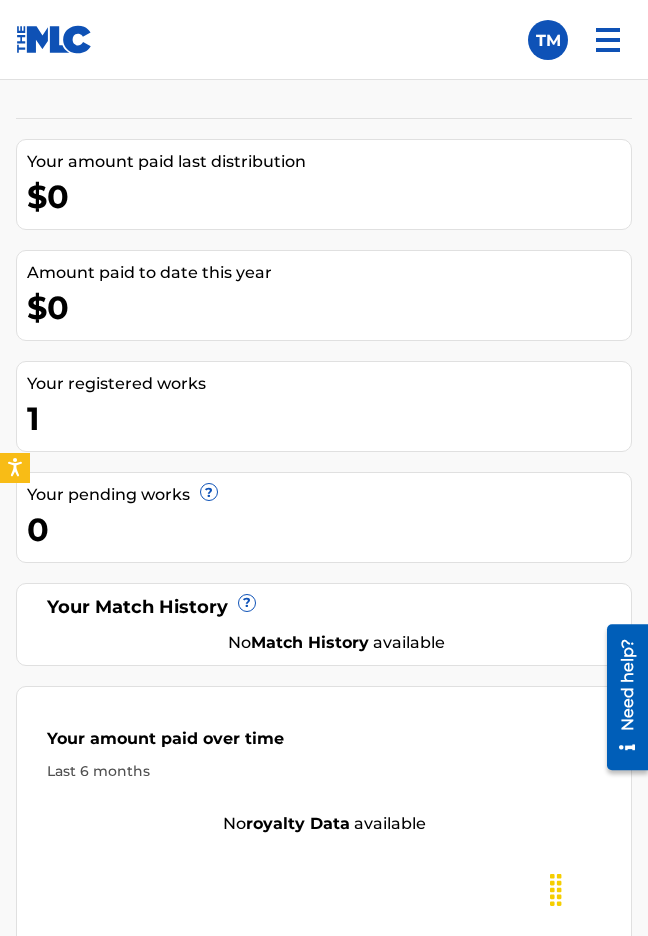 click on "0" at bounding box center (329, 529) 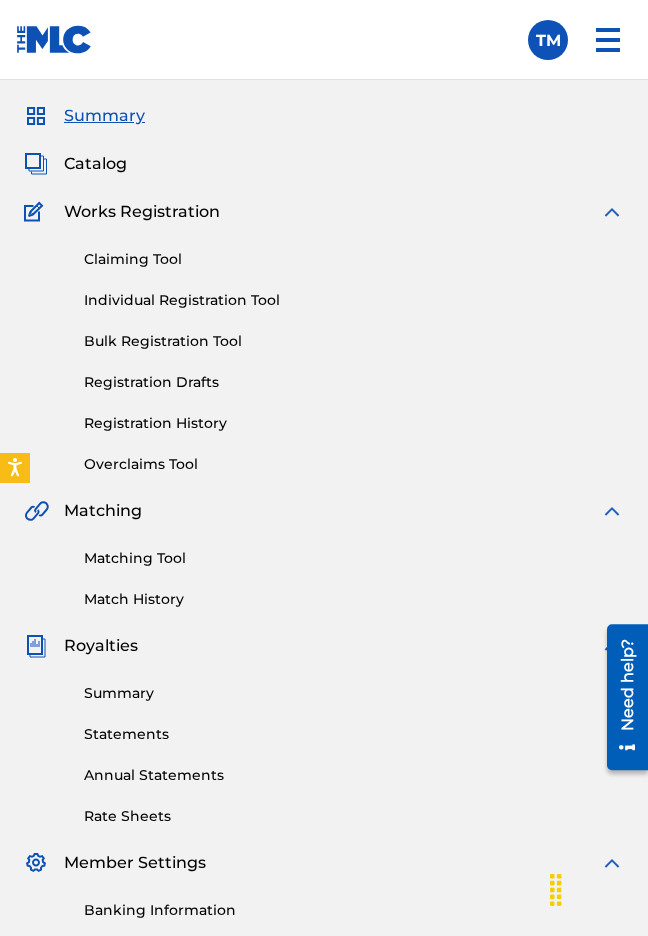 scroll, scrollTop: 0, scrollLeft: 0, axis: both 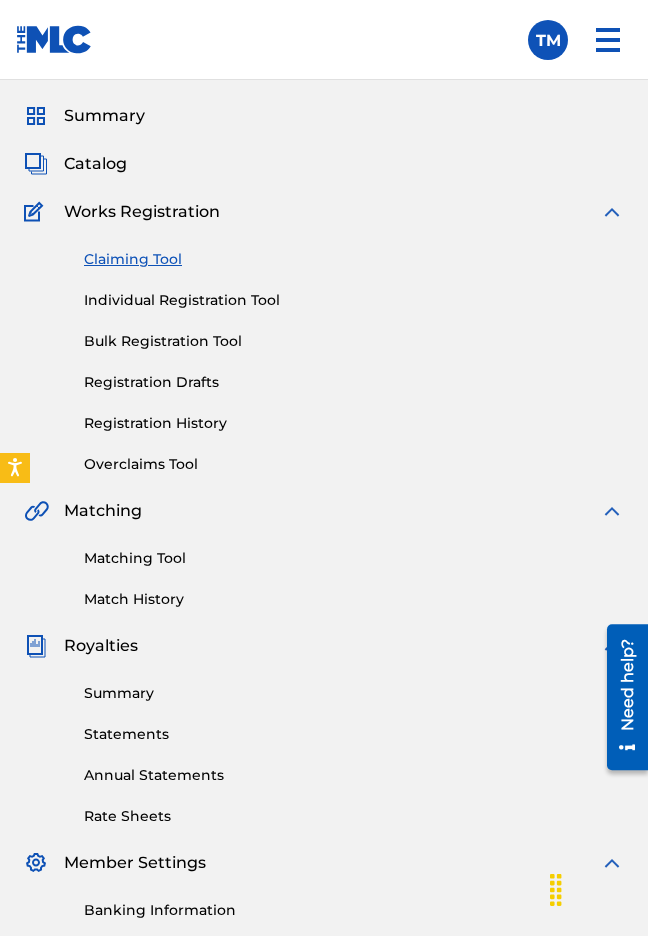 click on "Individual Registration Tool" at bounding box center [354, 300] 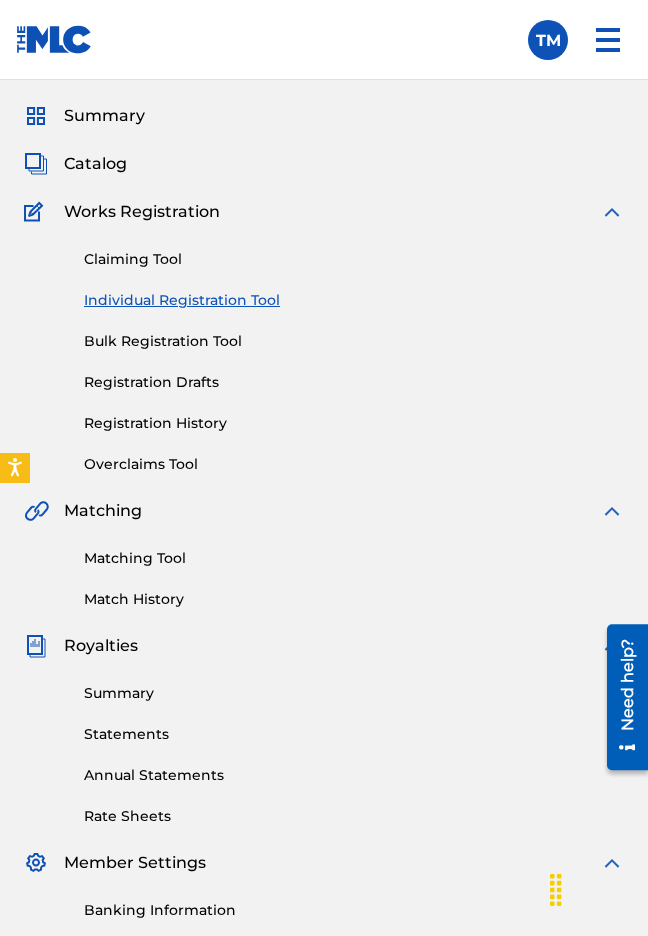 click on "Registration History" at bounding box center [354, 423] 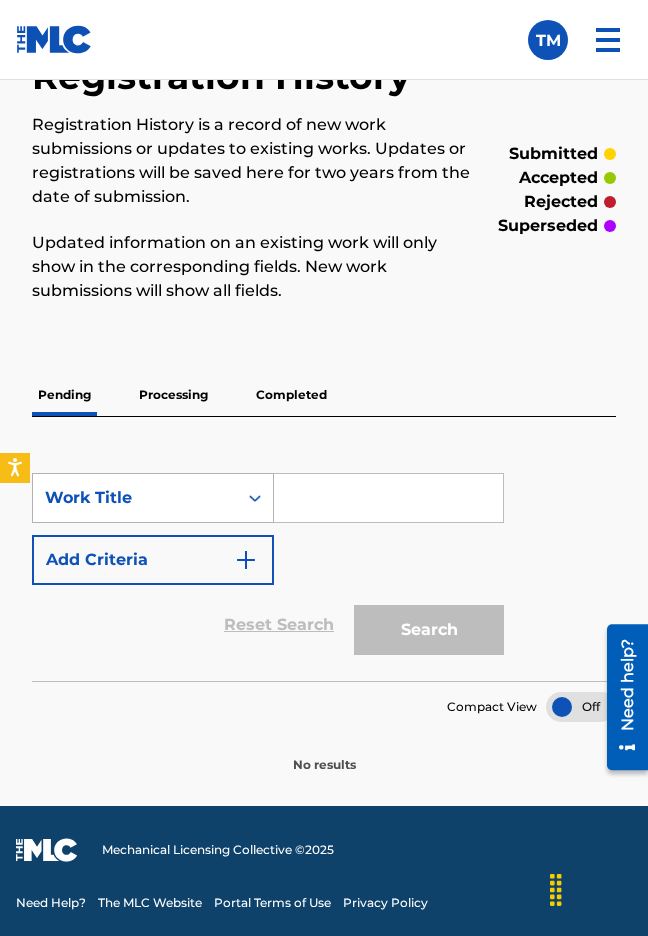 scroll, scrollTop: 1219, scrollLeft: 0, axis: vertical 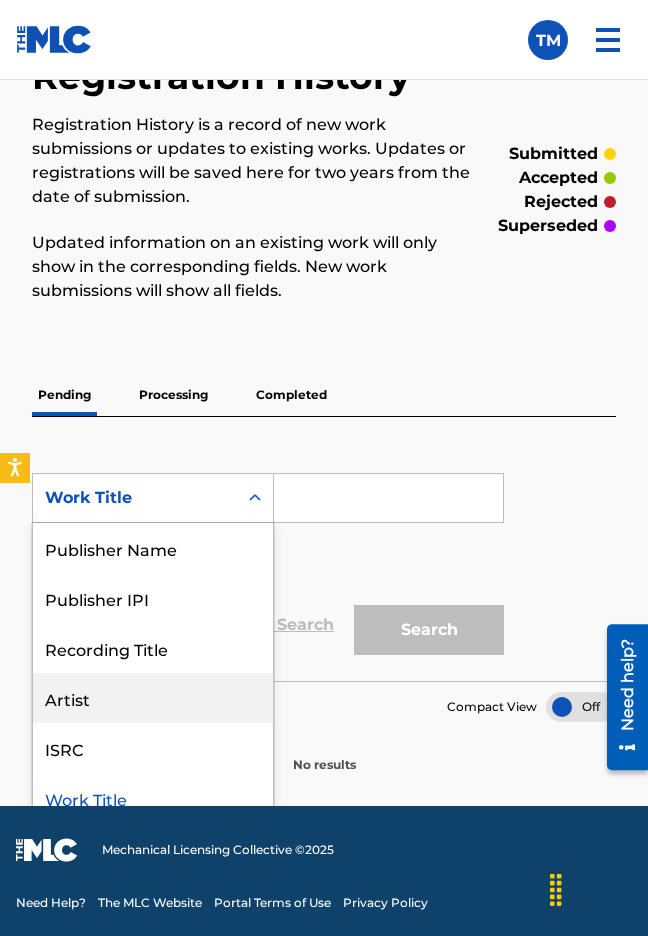 click on "Artist" at bounding box center [153, 698] 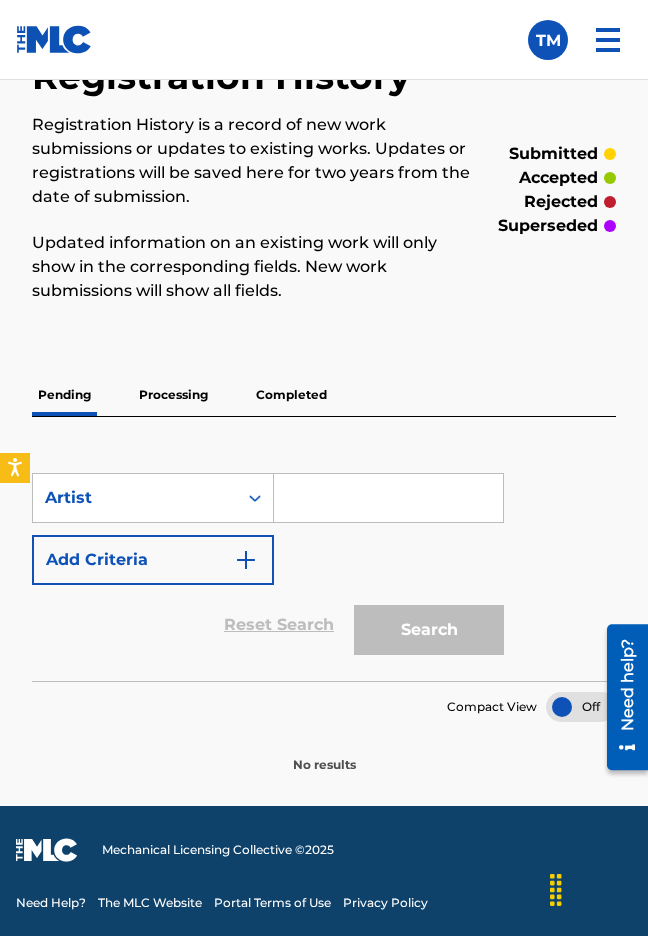 scroll, scrollTop: 1219, scrollLeft: 0, axis: vertical 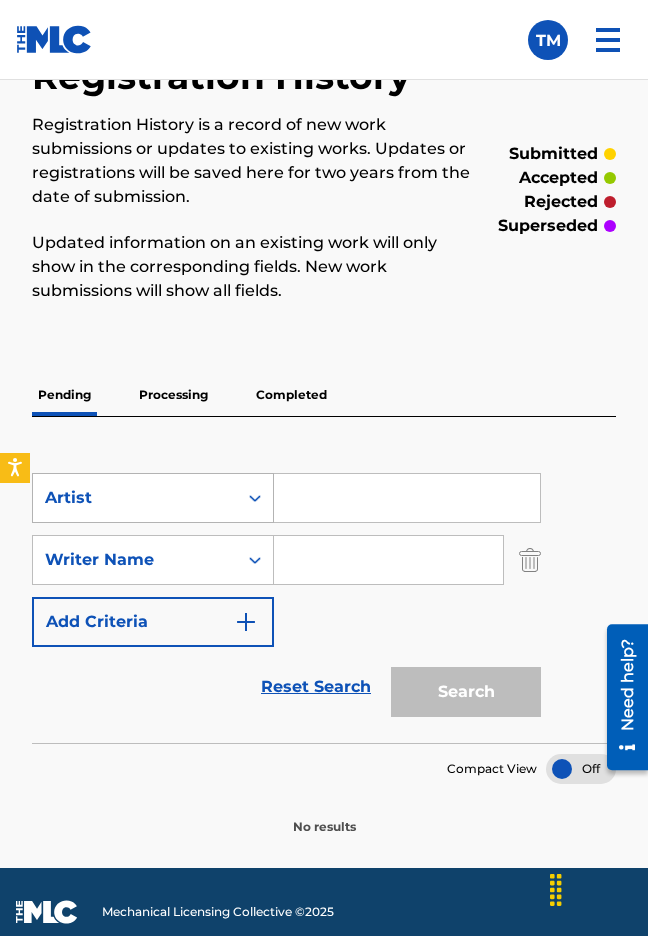 click 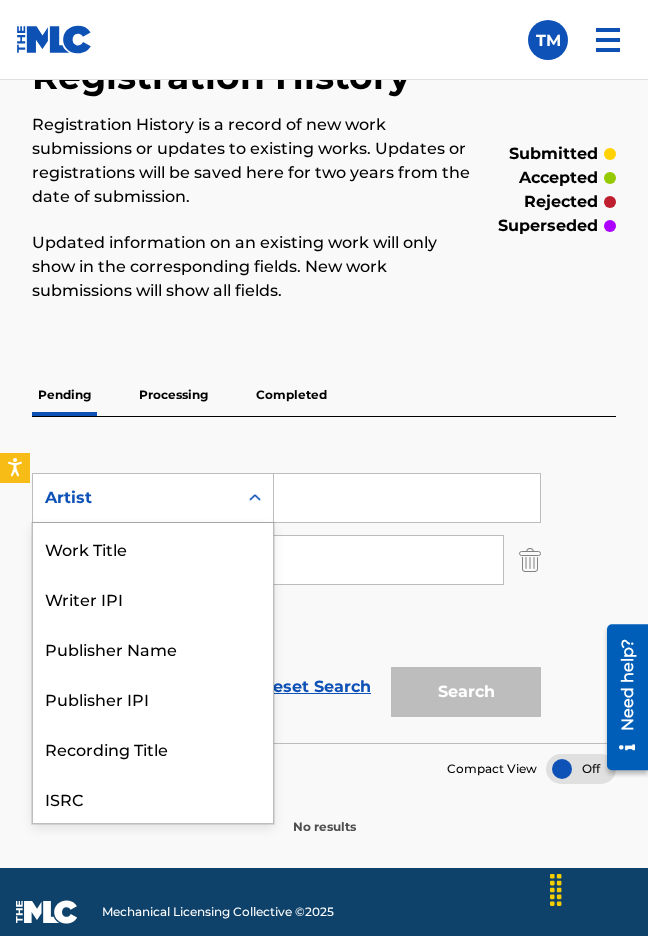 scroll, scrollTop: 50, scrollLeft: 0, axis: vertical 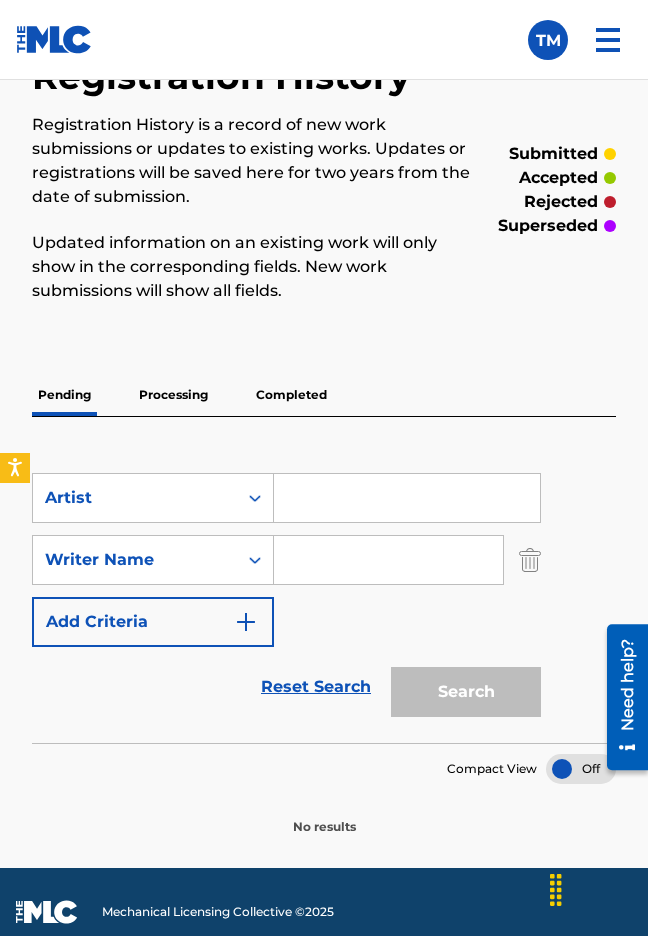 click on "Pending Processing Completed SearchWithCriteria2eac9fd2-4ebd-4907-95fa-dcd4872fc024 Artist SearchWithCriteria7e8b2a9e-f4b0-40d6-b19e-7d5ec9a1f85e Writer Name Add Criteria Reset Search Search Compact View No results" at bounding box center (324, 593) 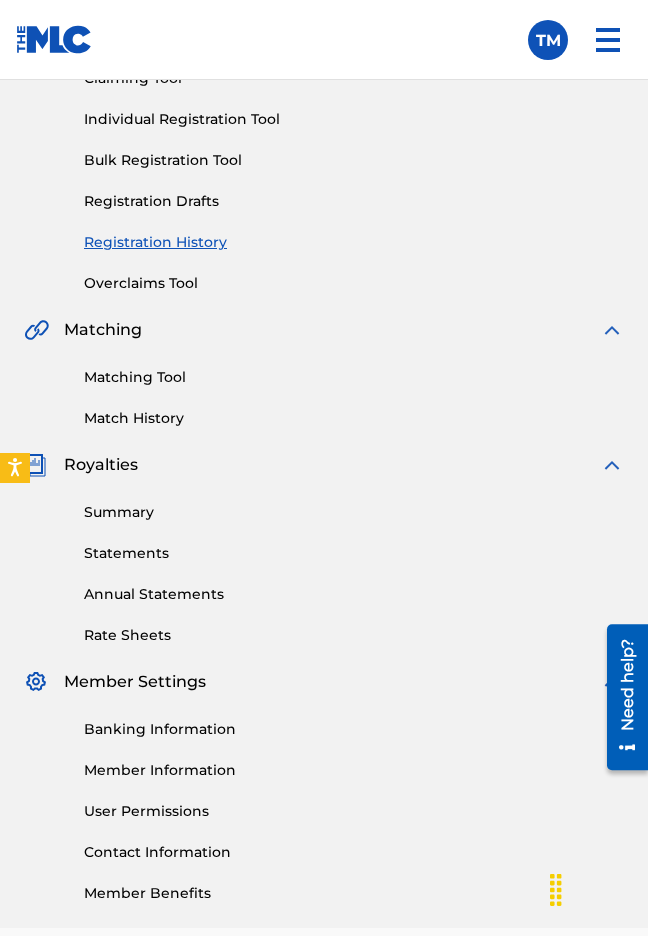 scroll, scrollTop: 181, scrollLeft: 0, axis: vertical 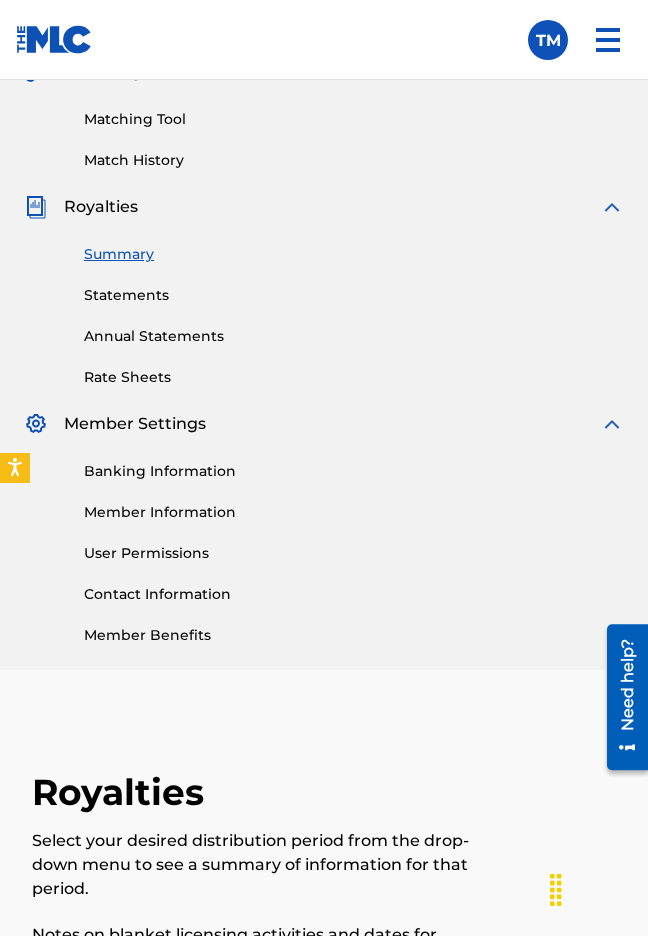 click on "Statements" at bounding box center (354, 295) 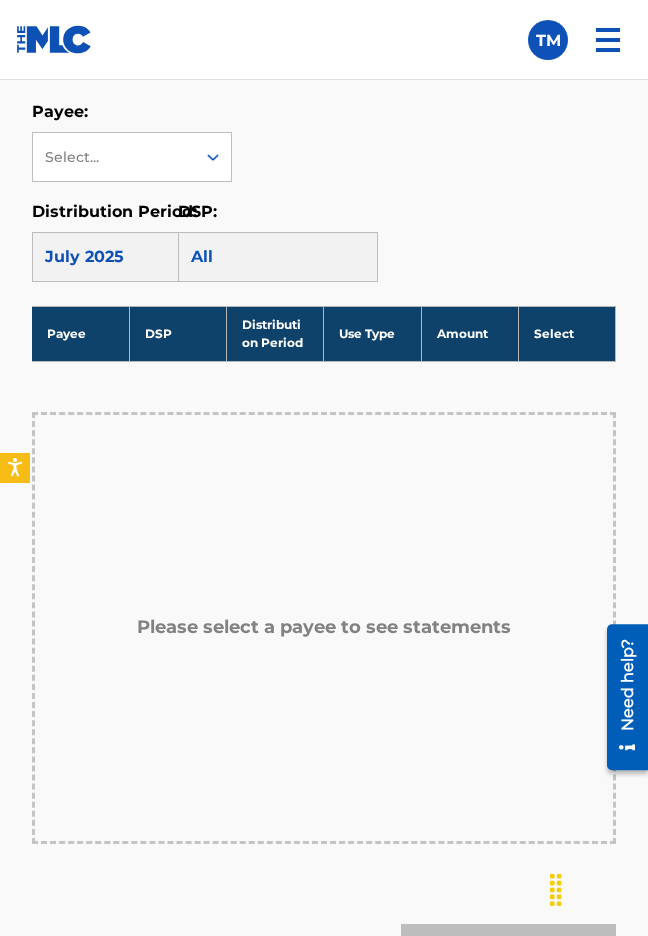scroll, scrollTop: 1487, scrollLeft: 0, axis: vertical 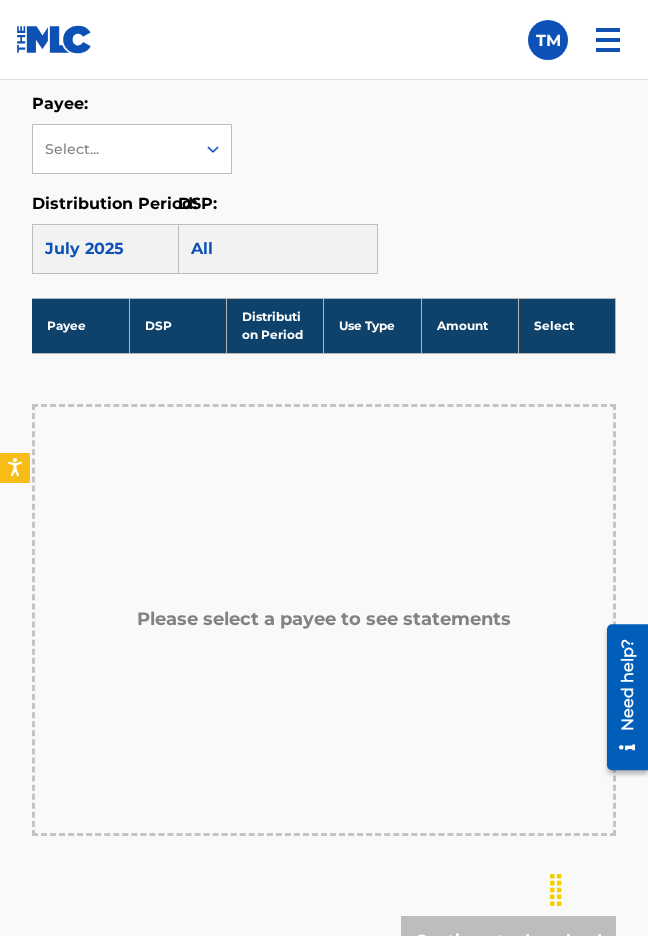 click on "July 2025" at bounding box center (132, 249) 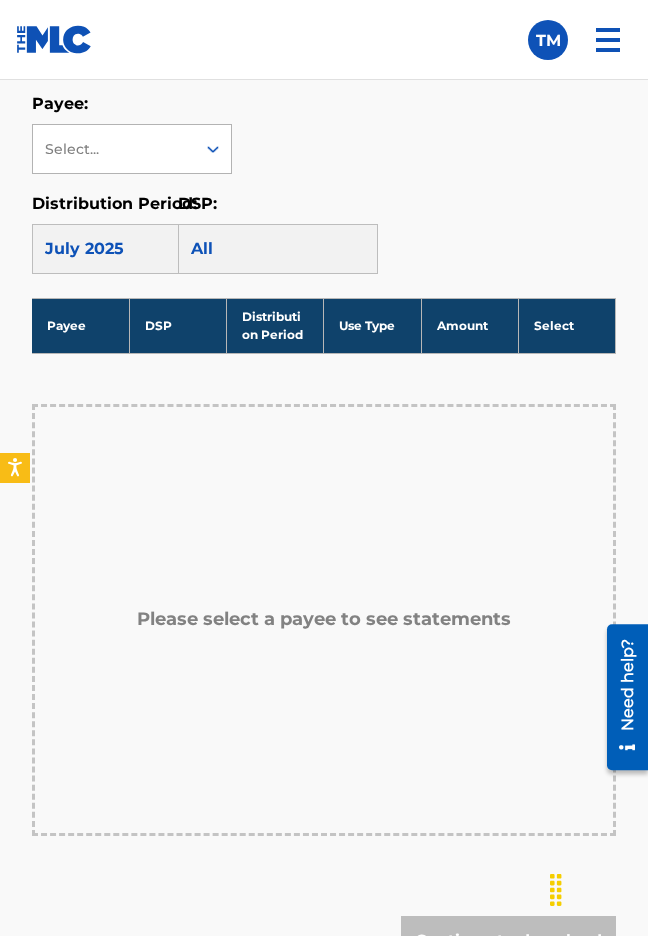 click on "Select..." at bounding box center [114, 149] 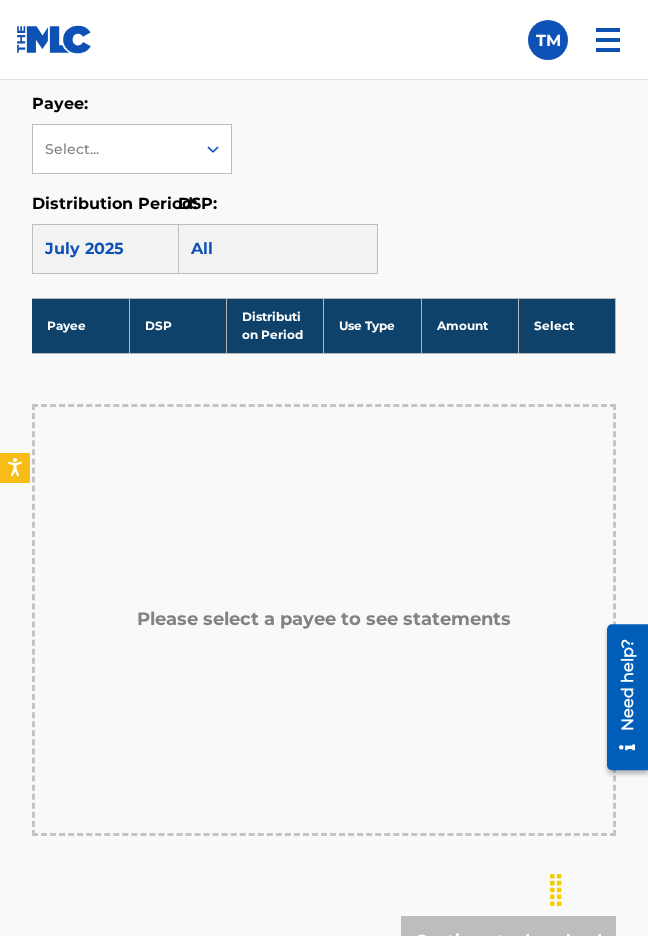 click on "Payee: Select..." at bounding box center (324, 133) 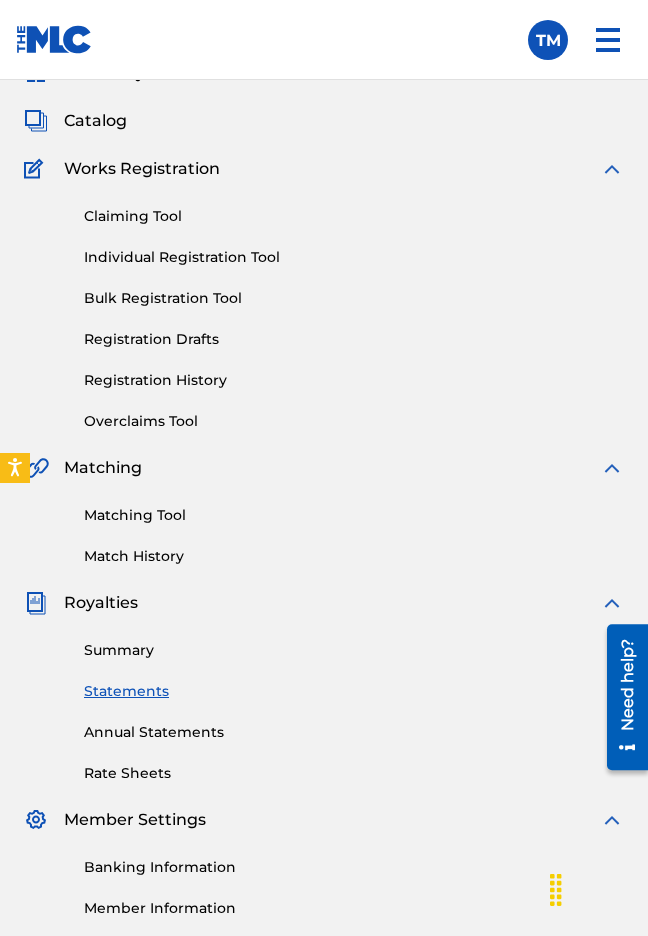 scroll, scrollTop: 35, scrollLeft: 0, axis: vertical 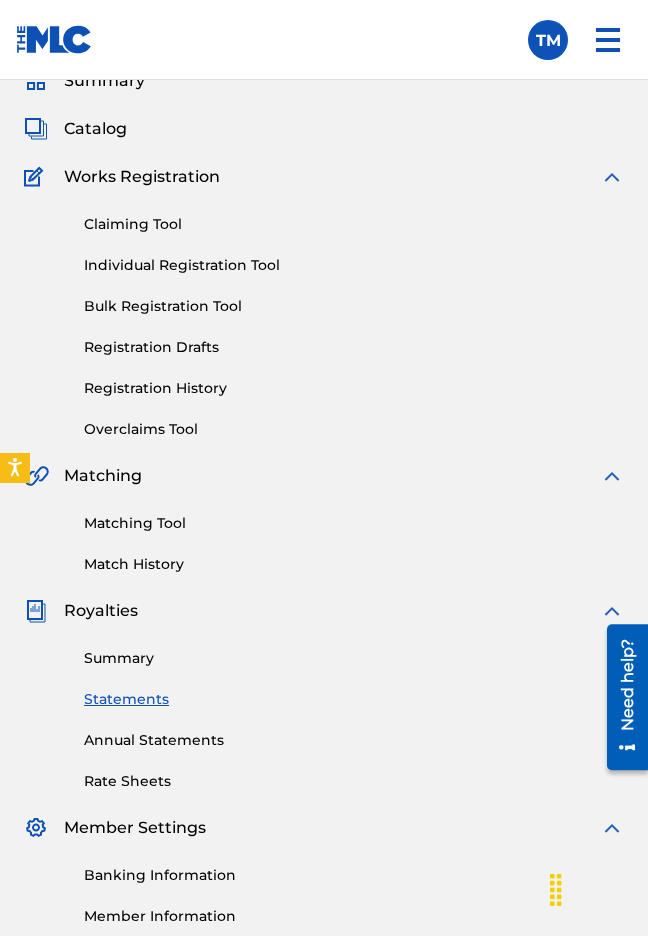 click on "Bulk Registration Tool" at bounding box center [354, 306] 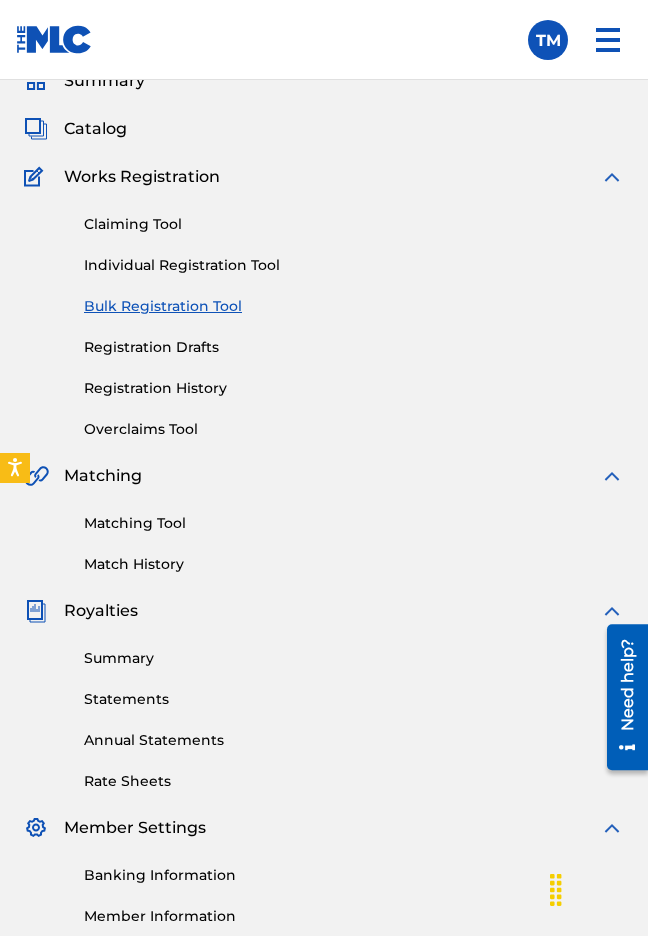 scroll, scrollTop: 0, scrollLeft: 0, axis: both 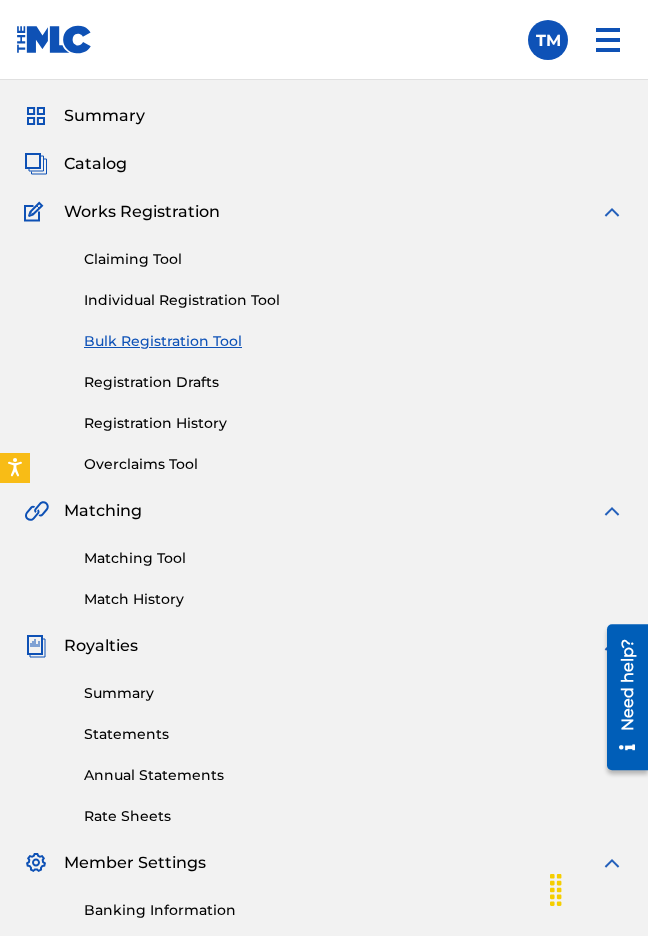 click on "Catalog" at bounding box center (95, 164) 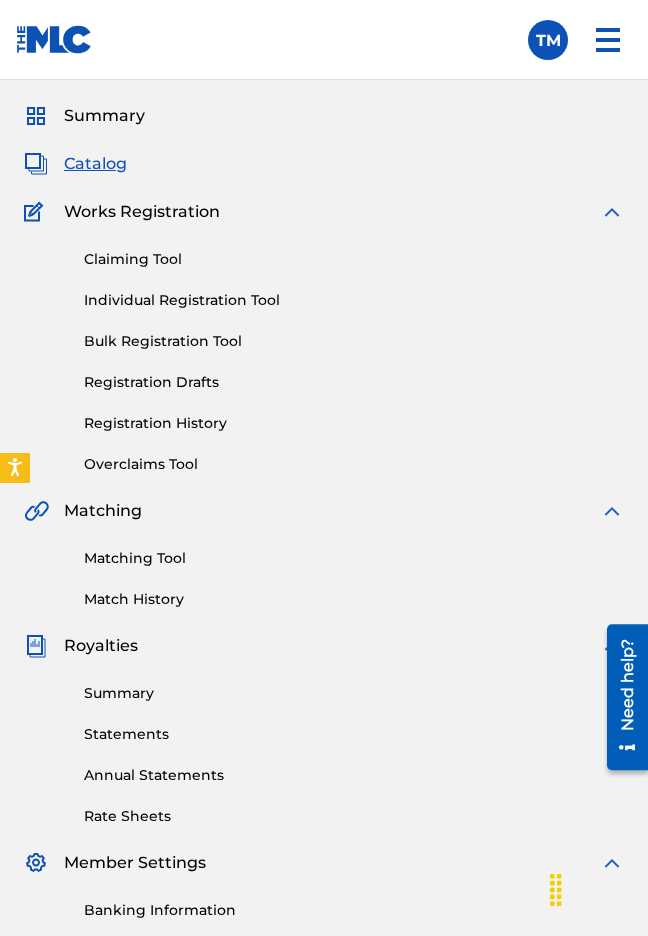 click on "Claiming Tool Individual Registration Tool Bulk Registration Tool Registration Drafts Registration History Overclaims Tool" at bounding box center (324, 349) 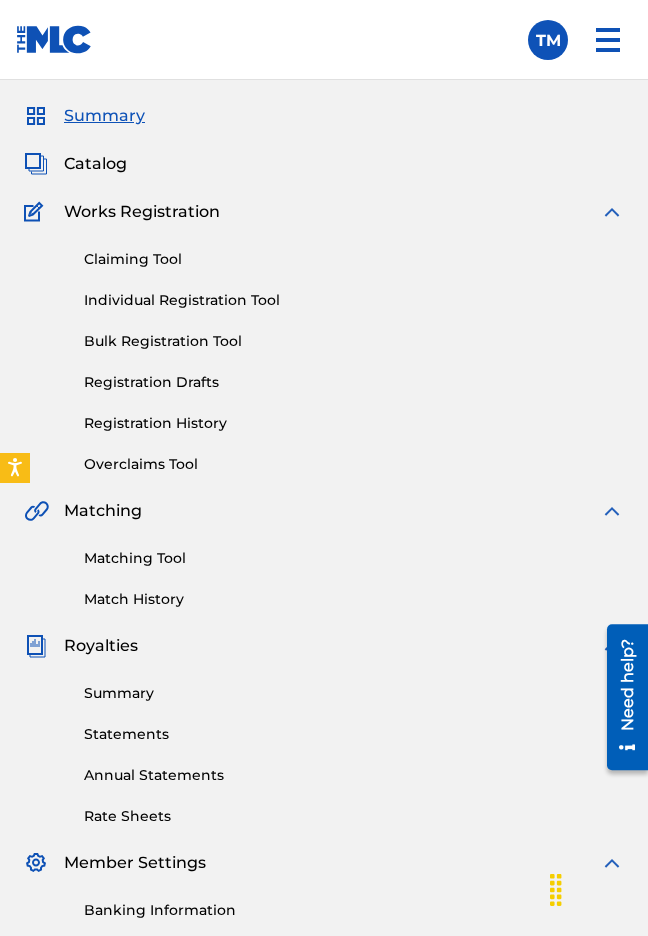 scroll, scrollTop: 0, scrollLeft: 0, axis: both 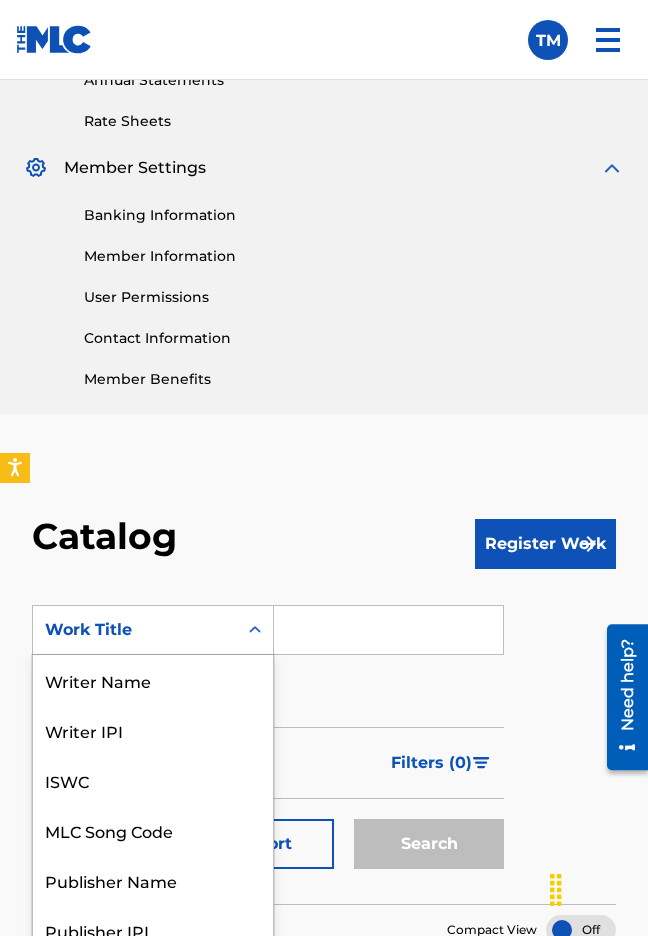 click at bounding box center (255, 630) 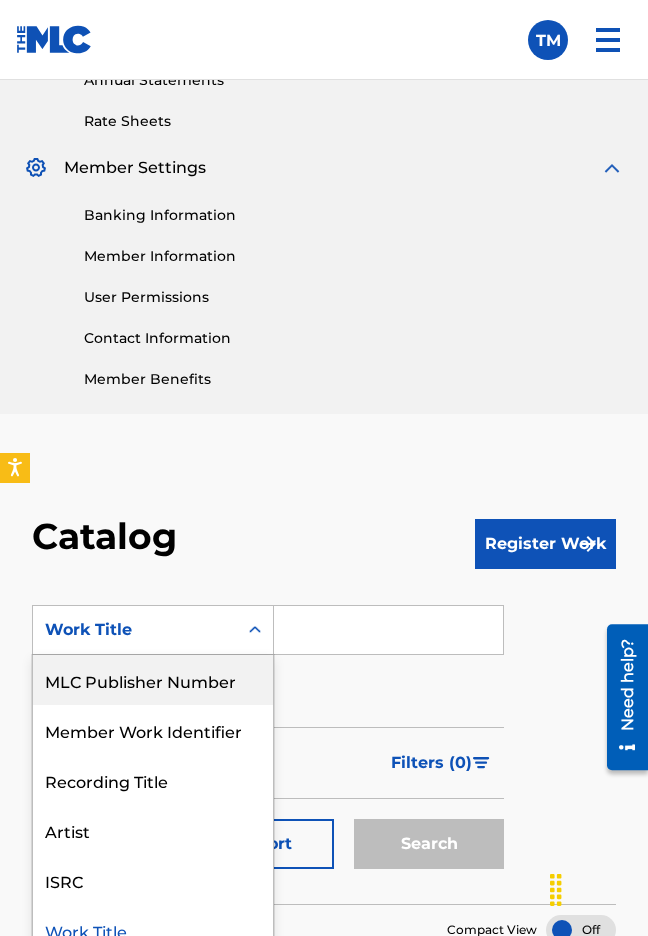 click on "MLC Publisher Number" at bounding box center [153, 680] 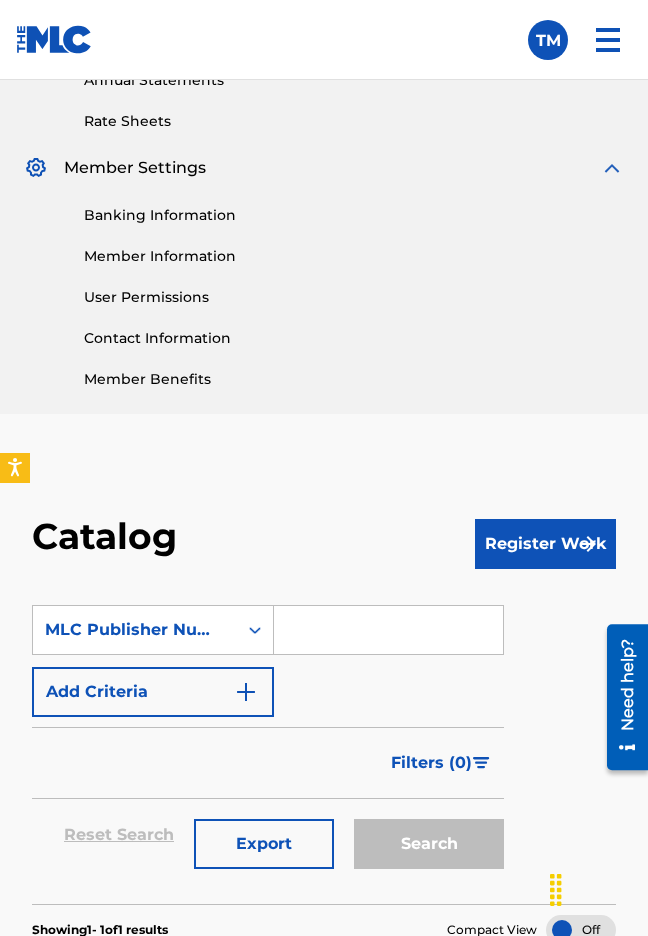 click at bounding box center (246, 692) 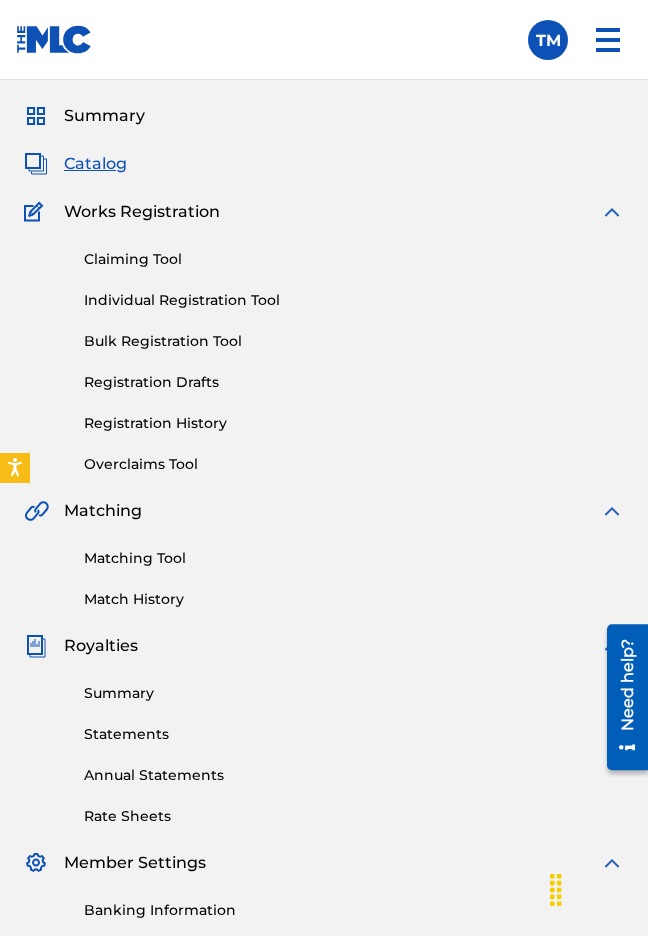 scroll, scrollTop: 0, scrollLeft: 0, axis: both 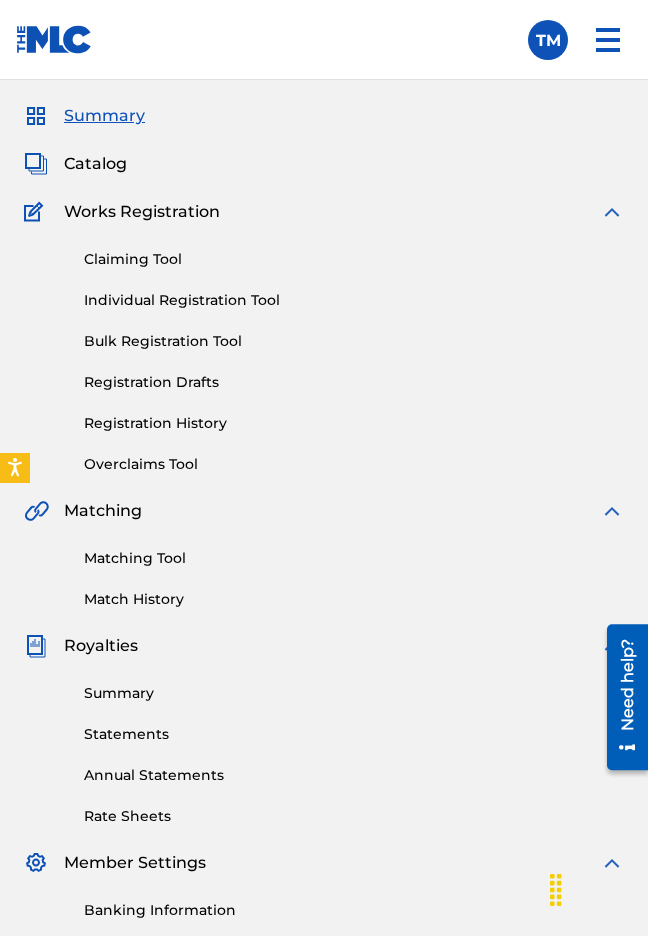 click on "Catalog" at bounding box center (95, 164) 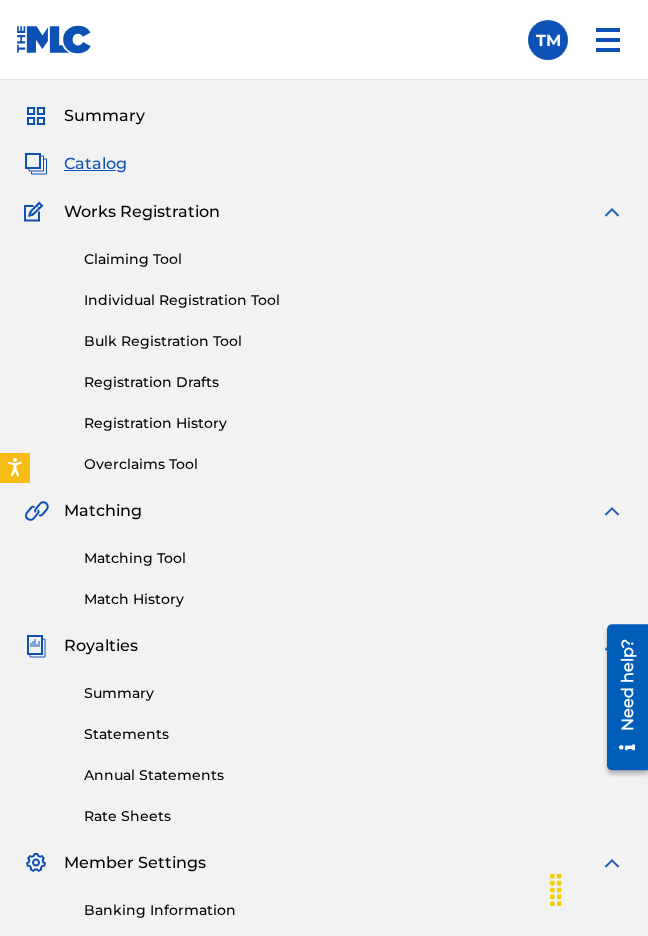 scroll, scrollTop: 0, scrollLeft: 0, axis: both 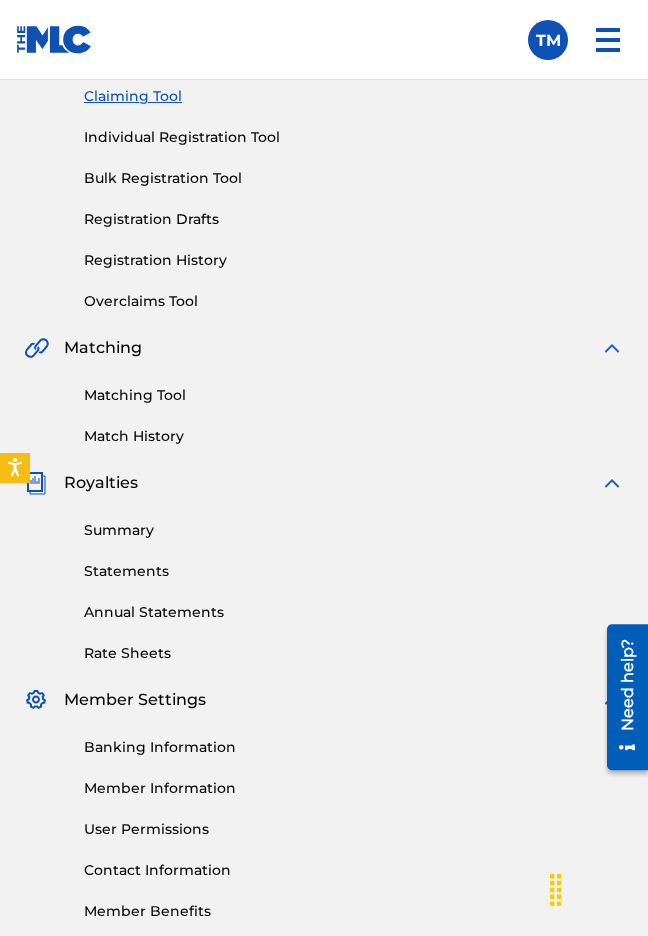 click on "Matching Tool" at bounding box center [354, 395] 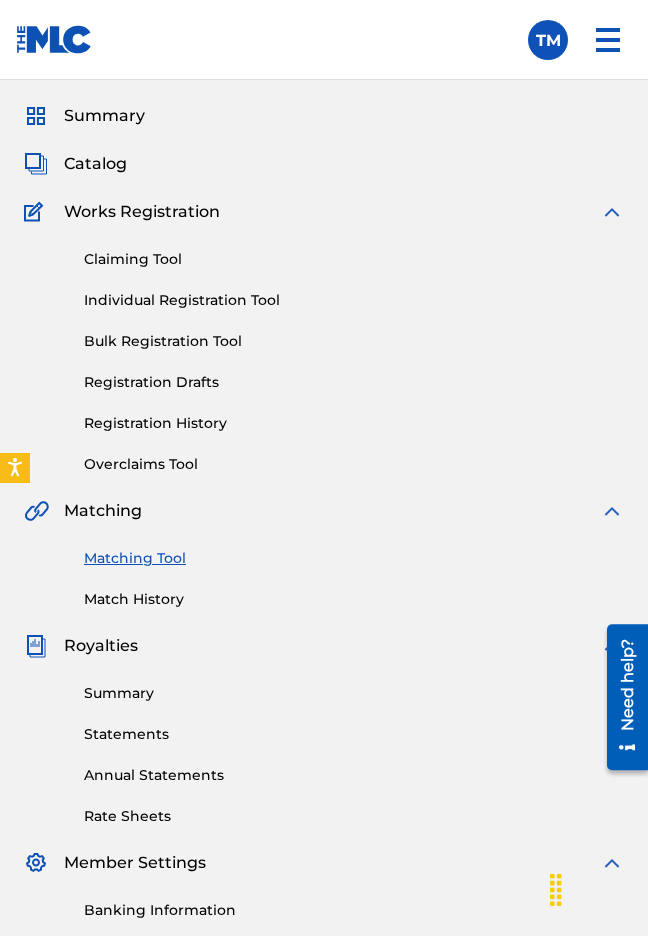 scroll, scrollTop: 0, scrollLeft: 0, axis: both 